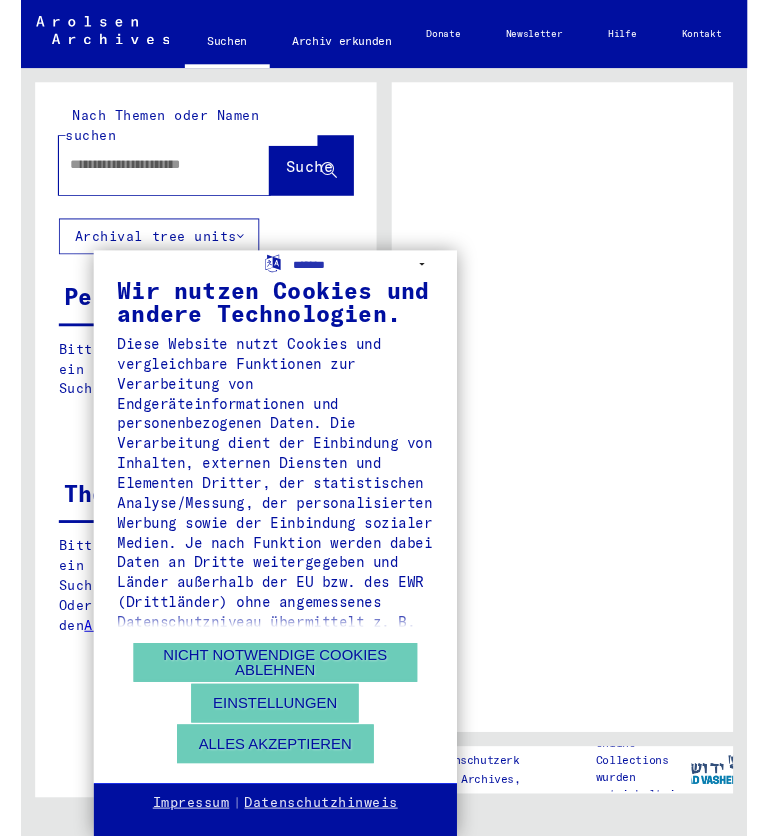 scroll, scrollTop: 0, scrollLeft: 0, axis: both 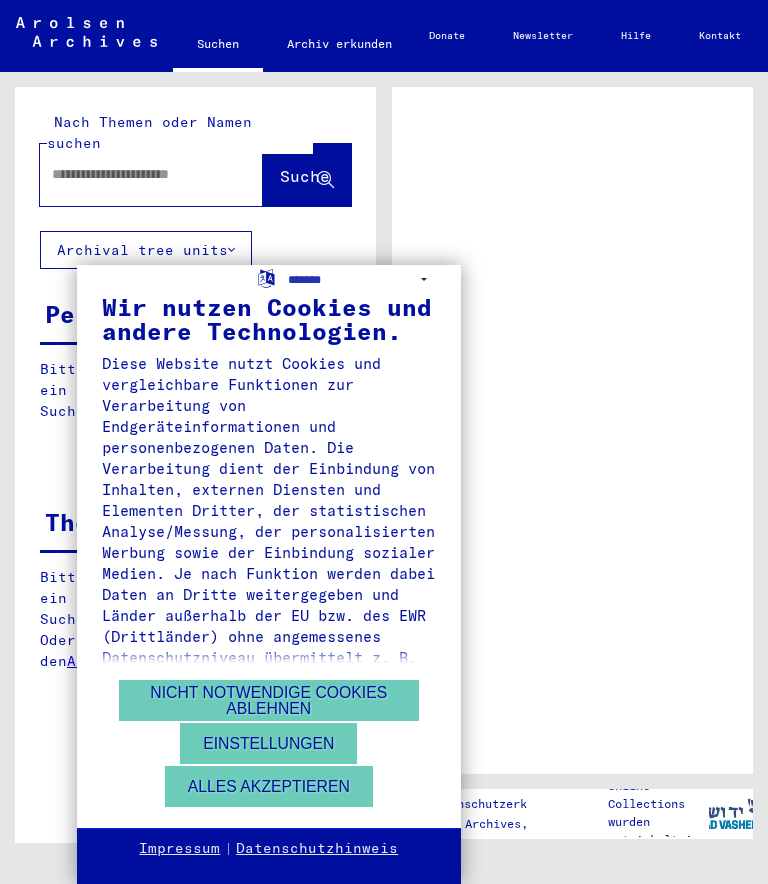 click on "Alles akzeptieren" at bounding box center [269, 786] 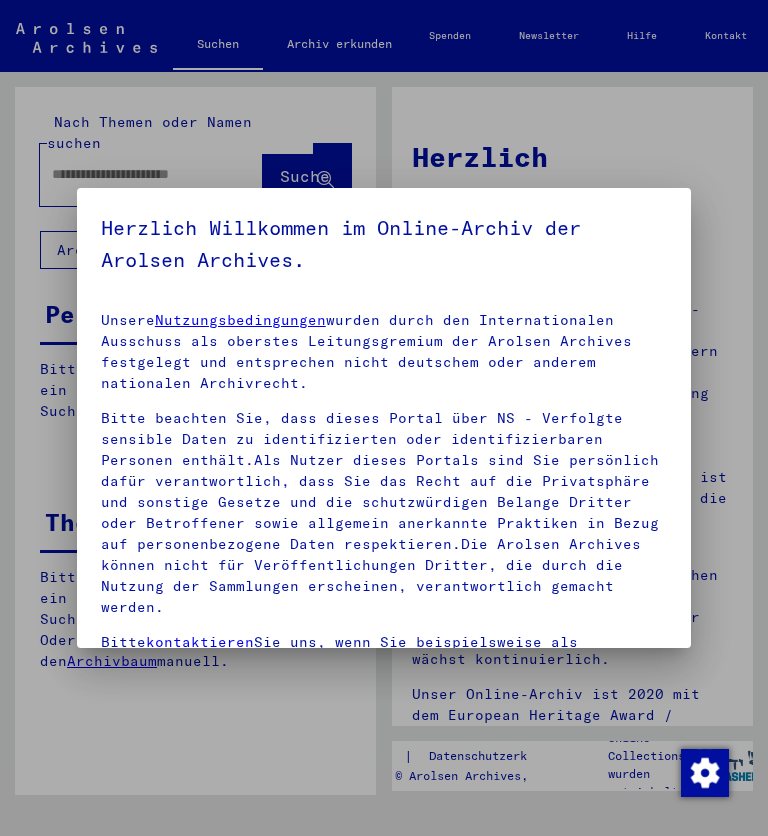 click at bounding box center (384, 418) 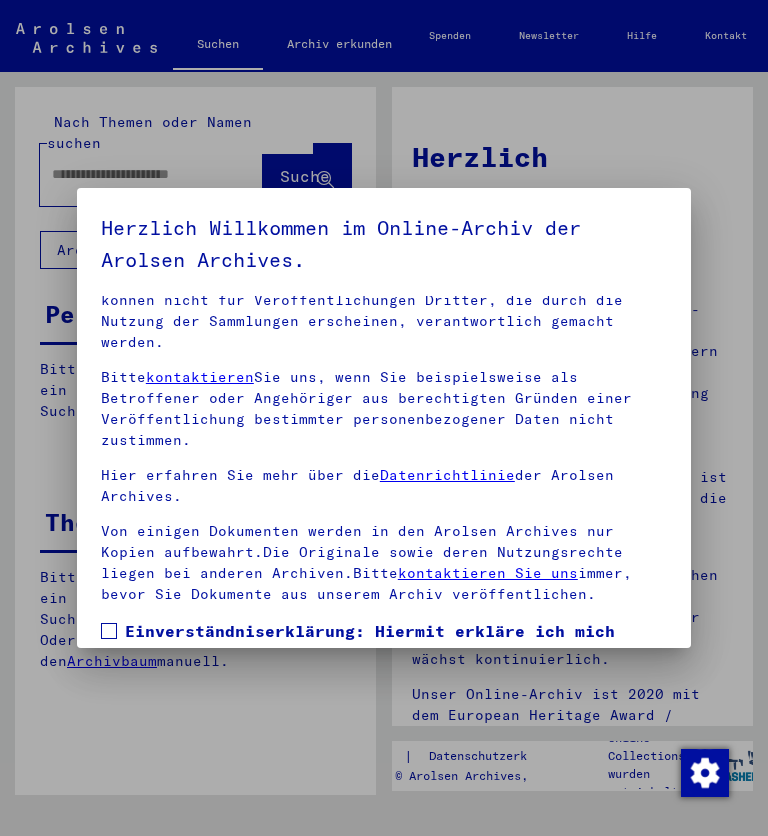 scroll, scrollTop: 264, scrollLeft: 0, axis: vertical 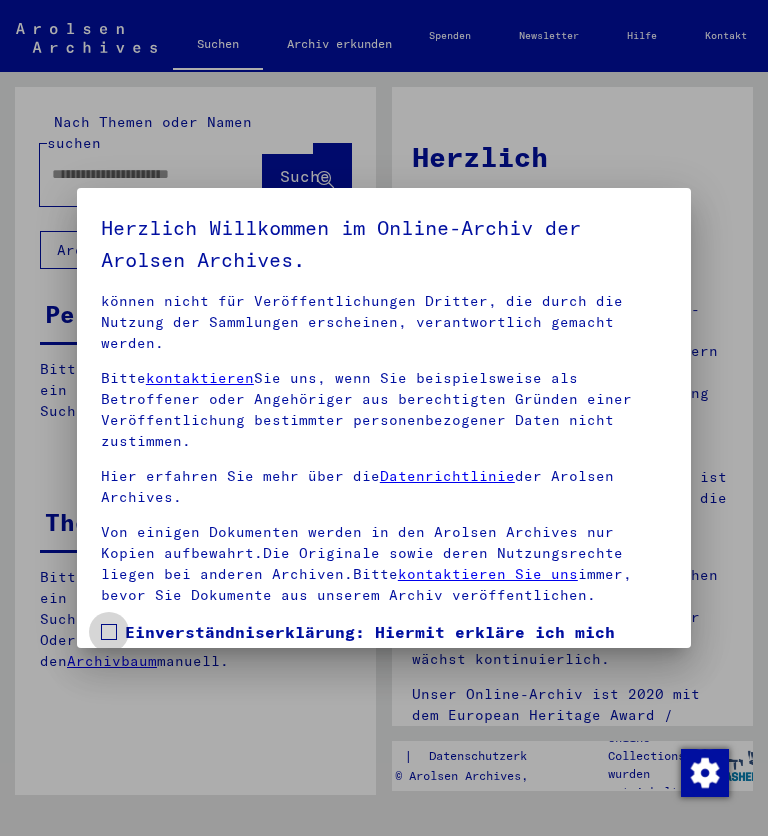 click at bounding box center [109, 632] 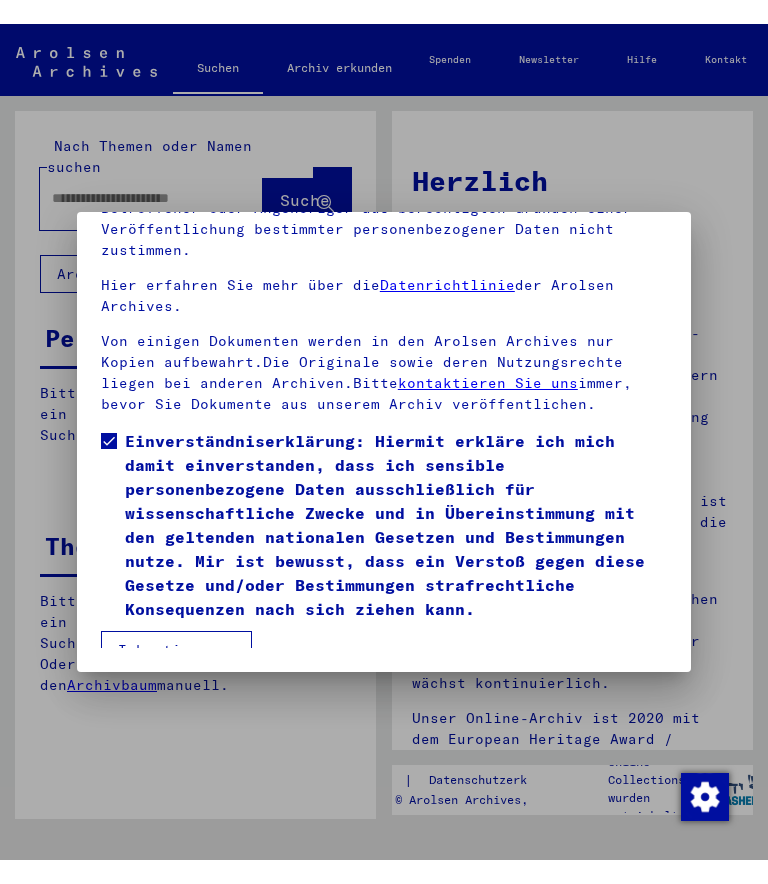 scroll, scrollTop: 215, scrollLeft: 0, axis: vertical 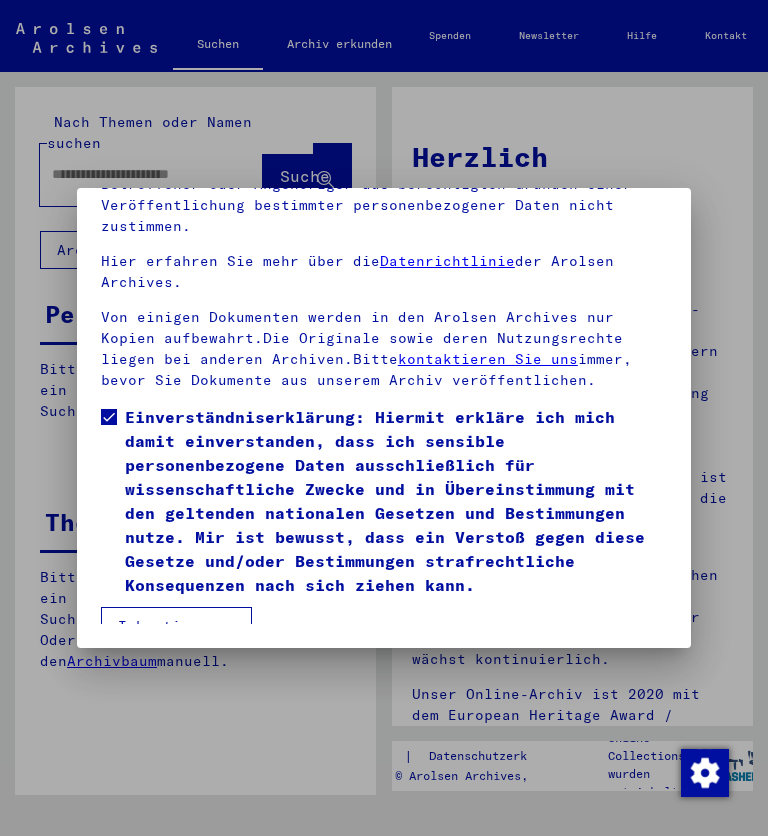 click on "Ich stimme zu" at bounding box center [176, 626] 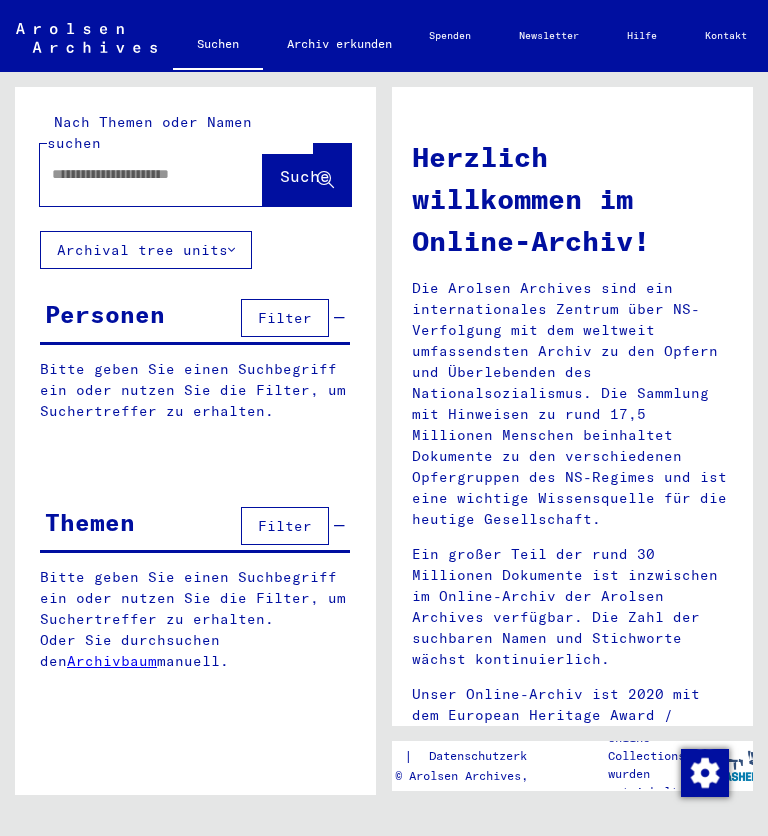 click at bounding box center (127, 174) 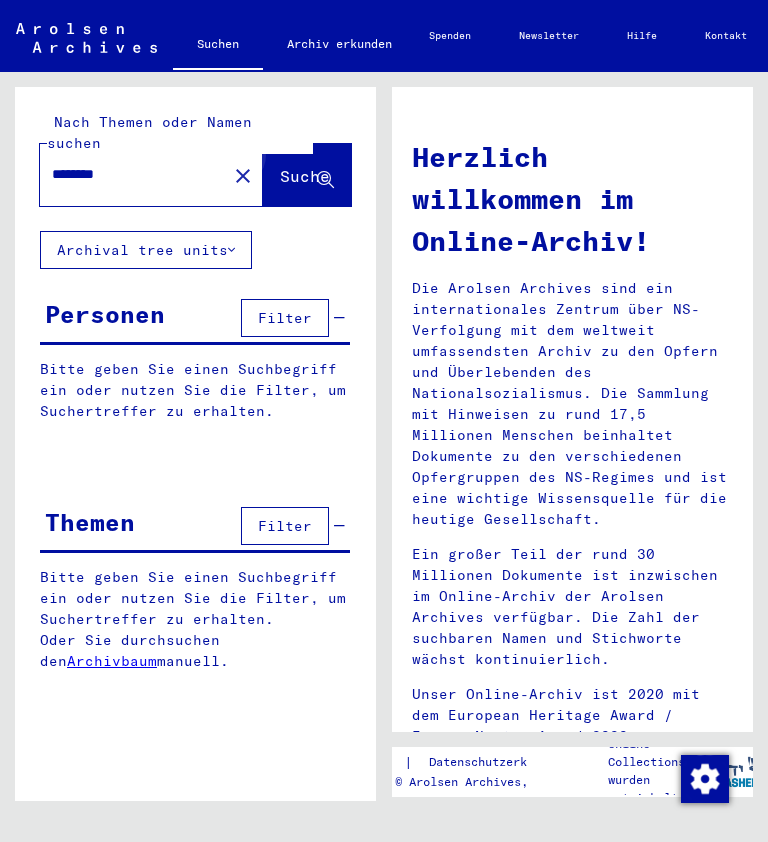 click on "Suche" at bounding box center (305, 176) 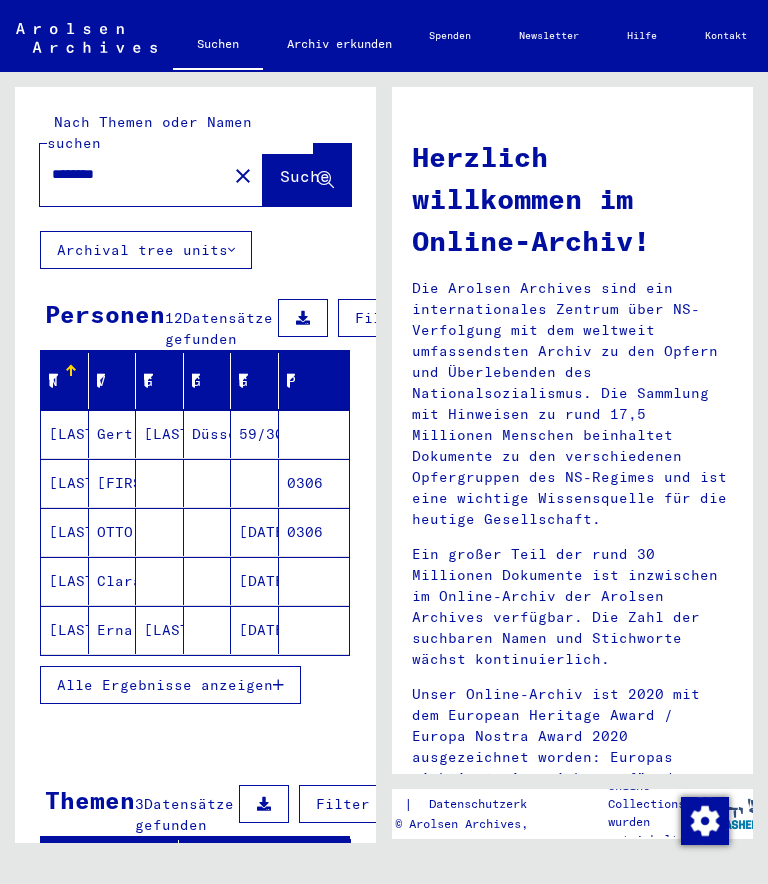 scroll, scrollTop: 0, scrollLeft: 0, axis: both 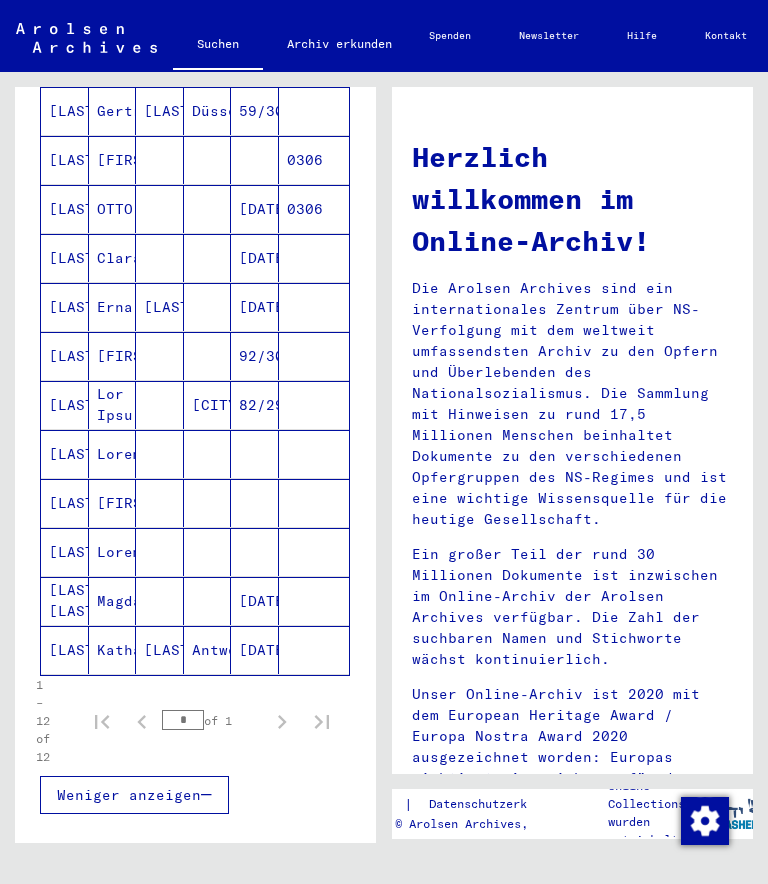 click on "[LAST]" at bounding box center [65, 111] 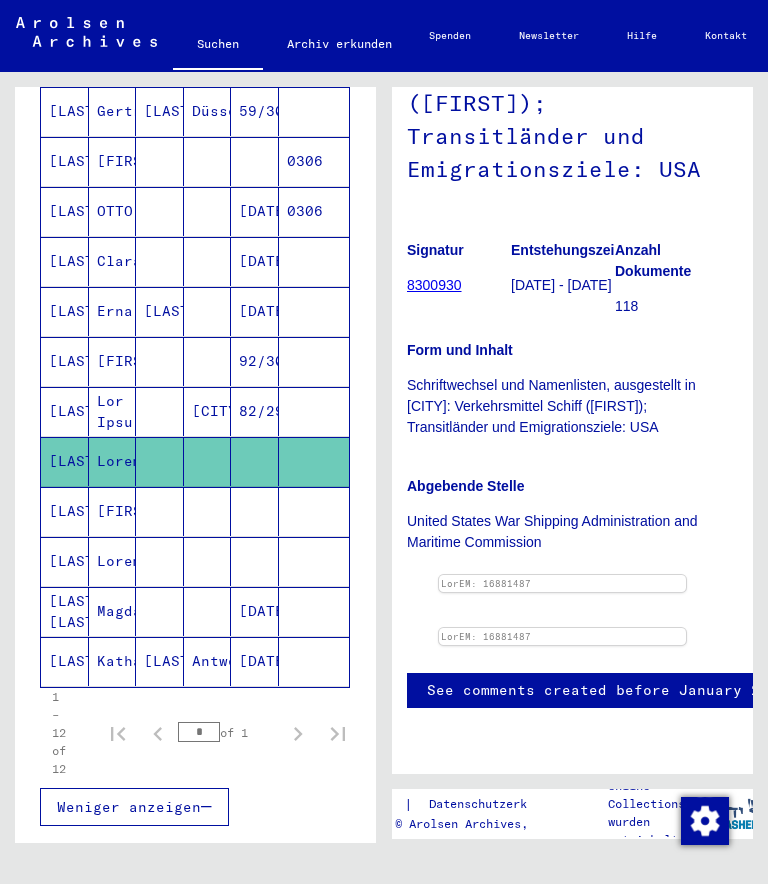 scroll, scrollTop: 689, scrollLeft: 10, axis: both 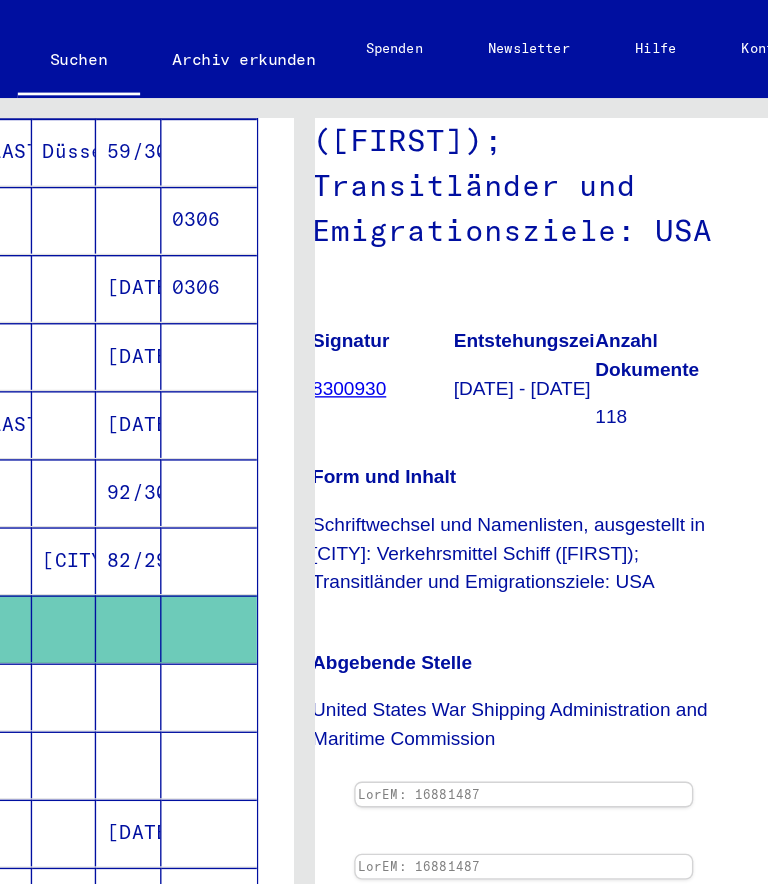 click at bounding box center [544, 575] 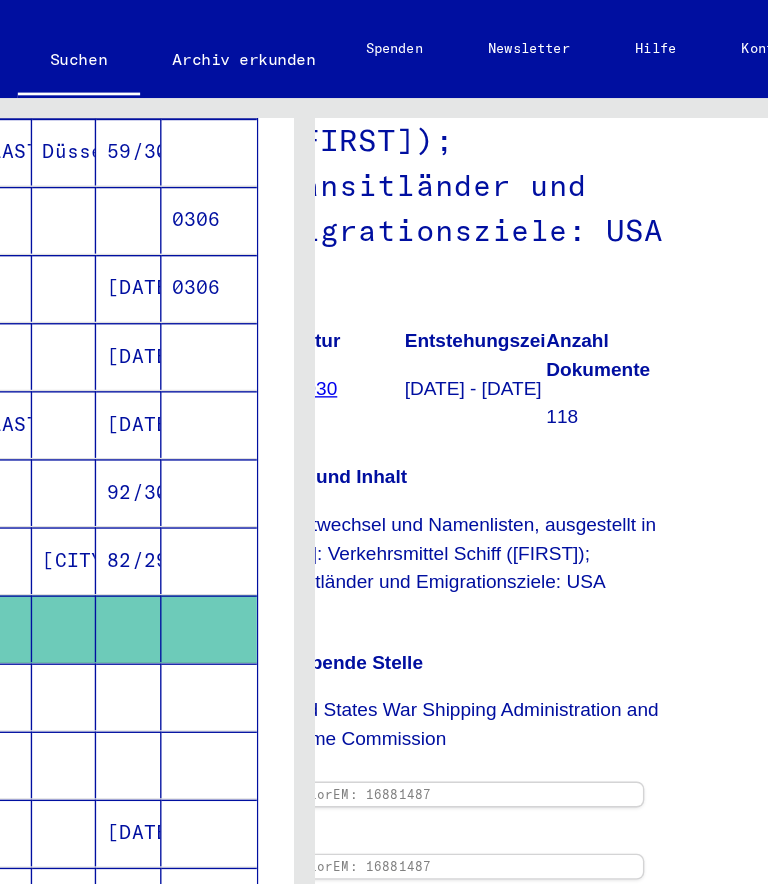 scroll, scrollTop: 811, scrollLeft: 64, axis: both 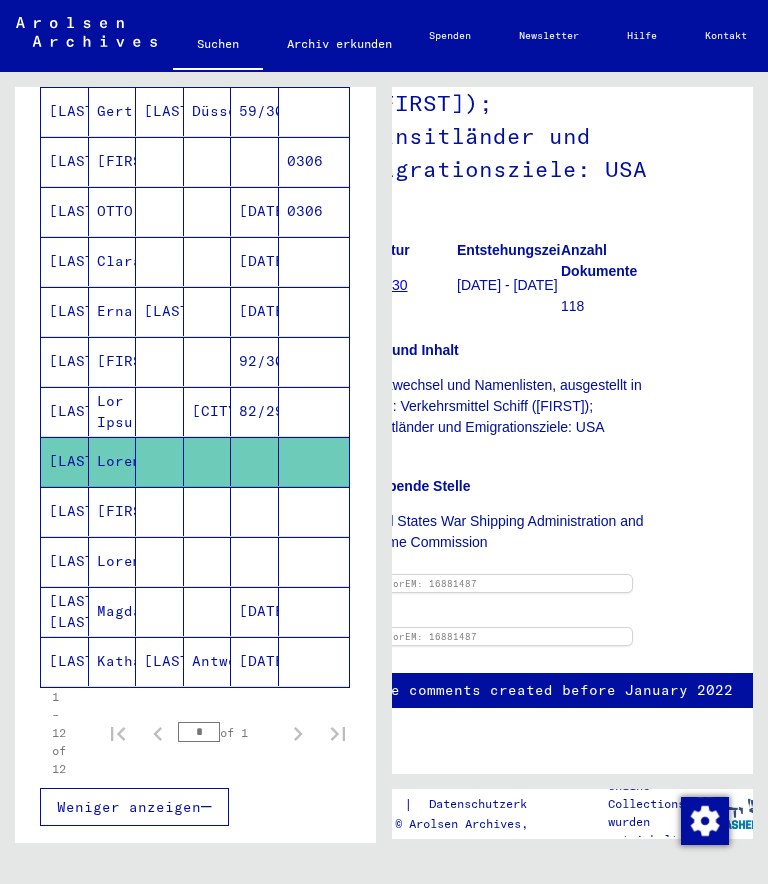 click on "[LAST]" at bounding box center (65, 111) 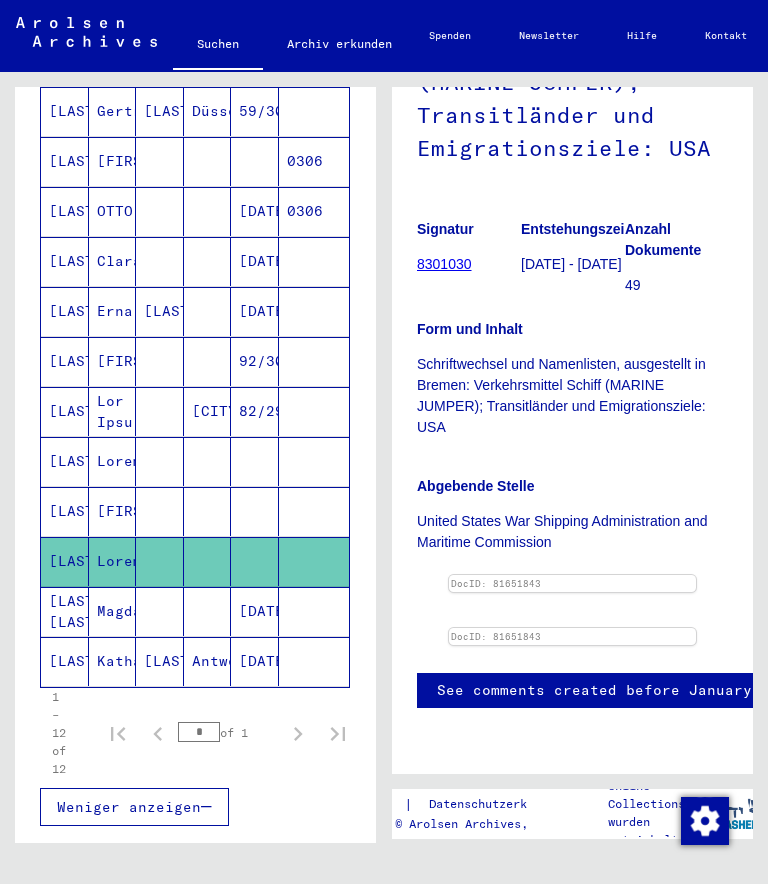 scroll, scrollTop: 460, scrollLeft: 0, axis: vertical 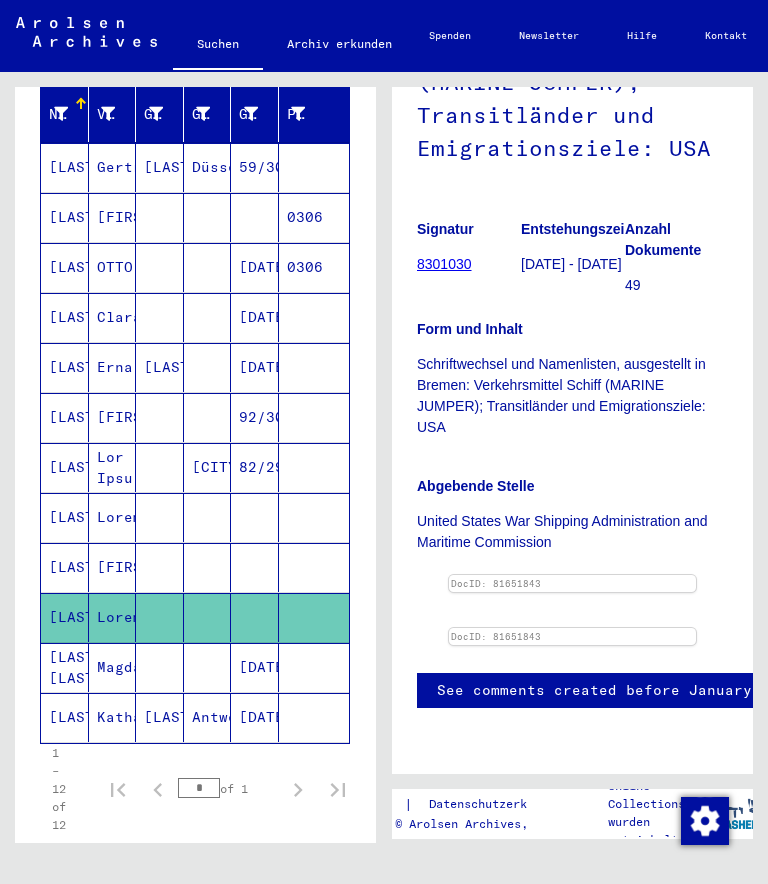 click on "[LAST]" at bounding box center [65, 167] 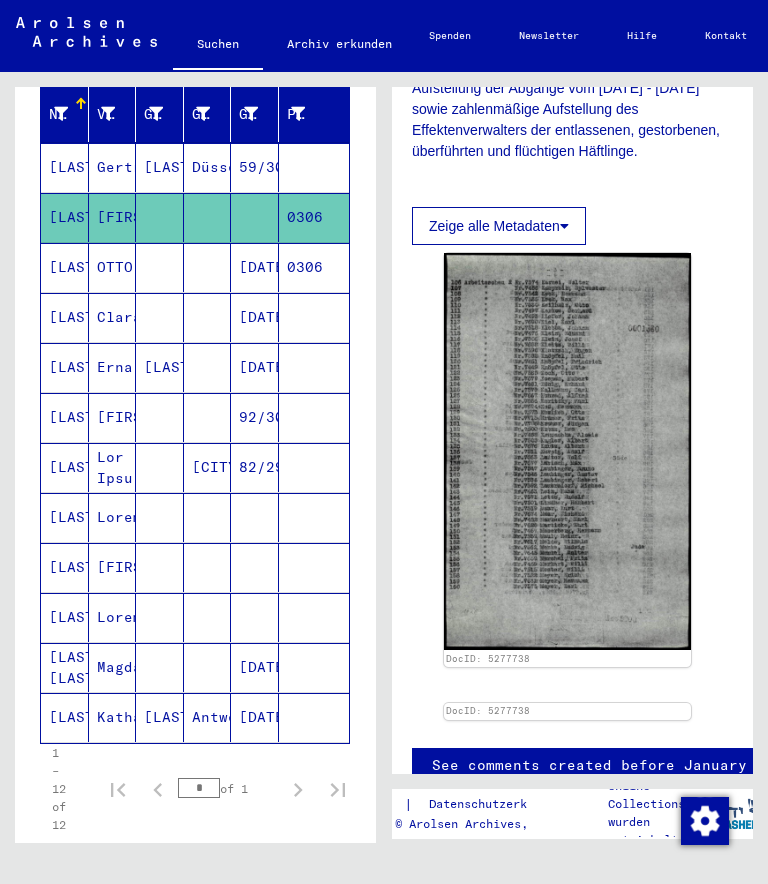 scroll, scrollTop: 623, scrollLeft: 6, axis: both 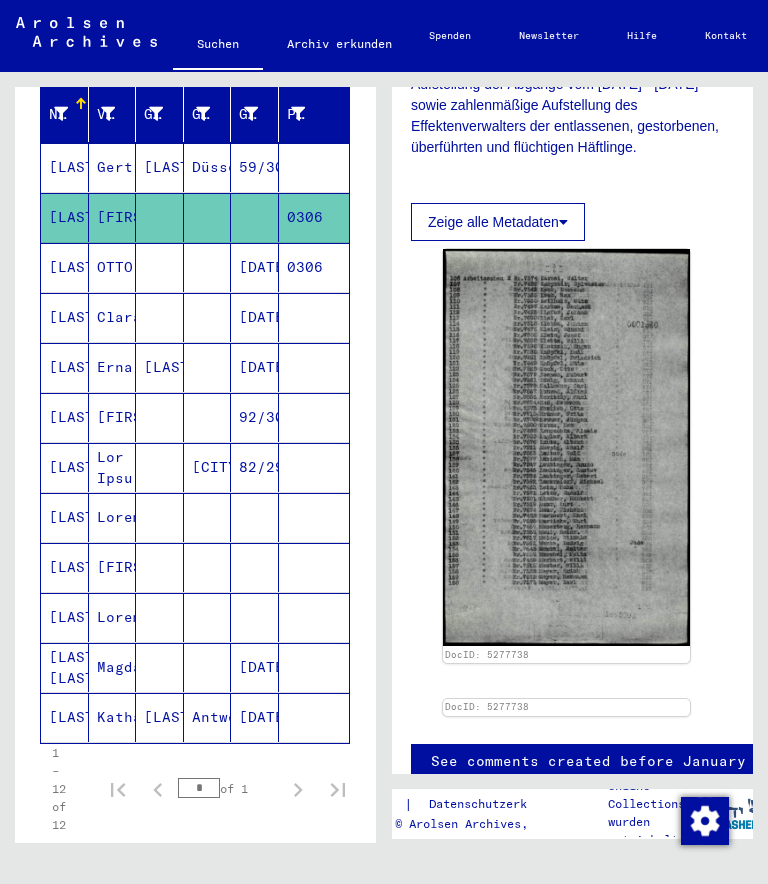 click at bounding box center (566, 447) 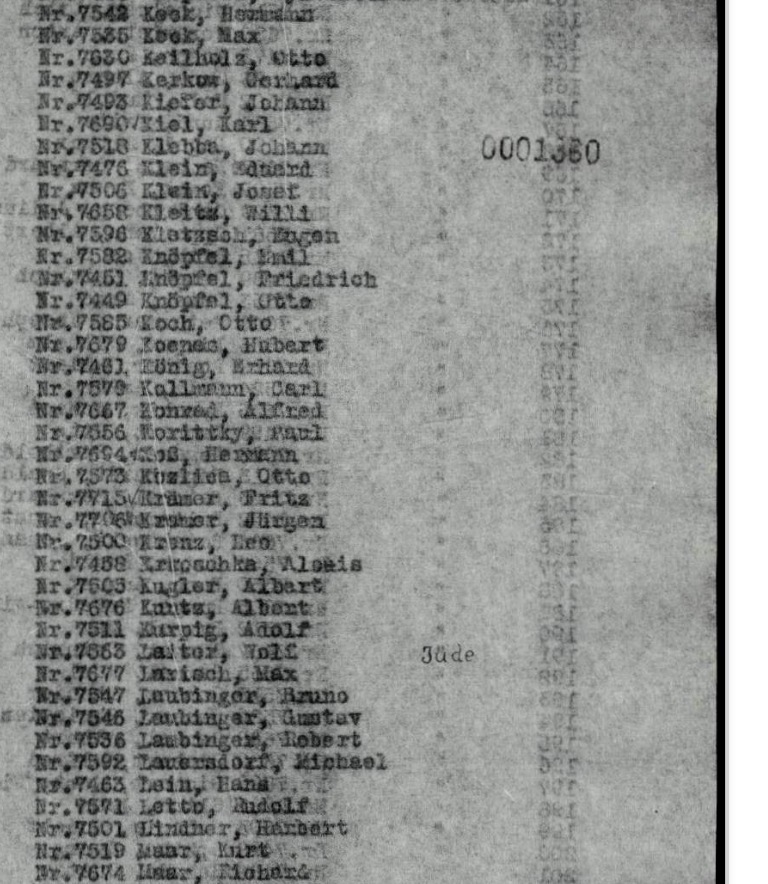 scroll, scrollTop: 523, scrollLeft: 64, axis: both 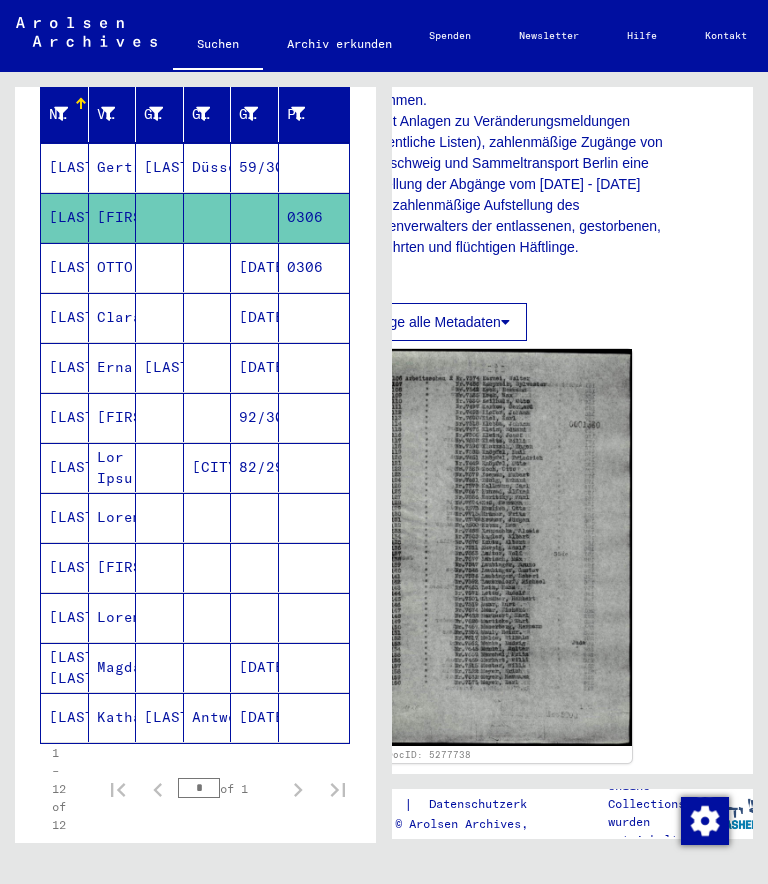 click on "[LAST] [LAST]" at bounding box center [65, 167] 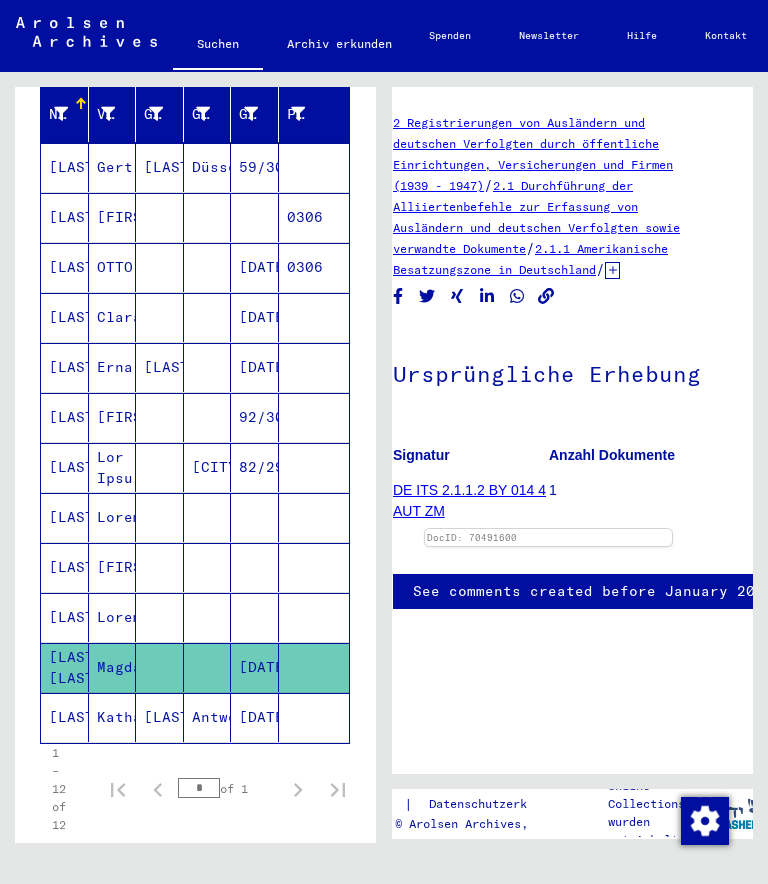 scroll, scrollTop: 282, scrollLeft: 26, axis: both 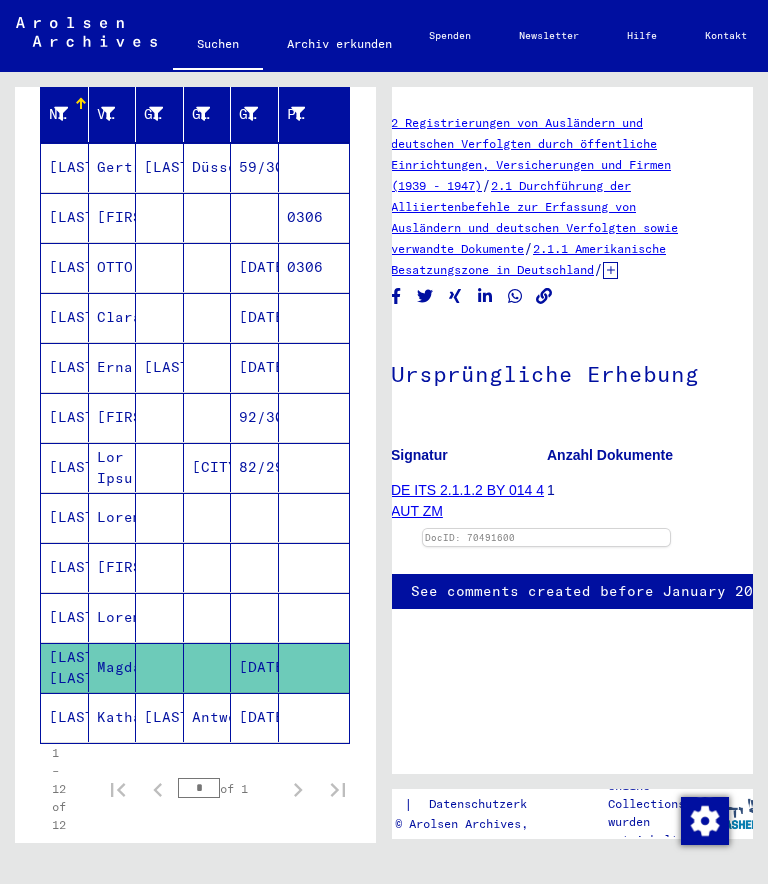 click at bounding box center [546, 529] 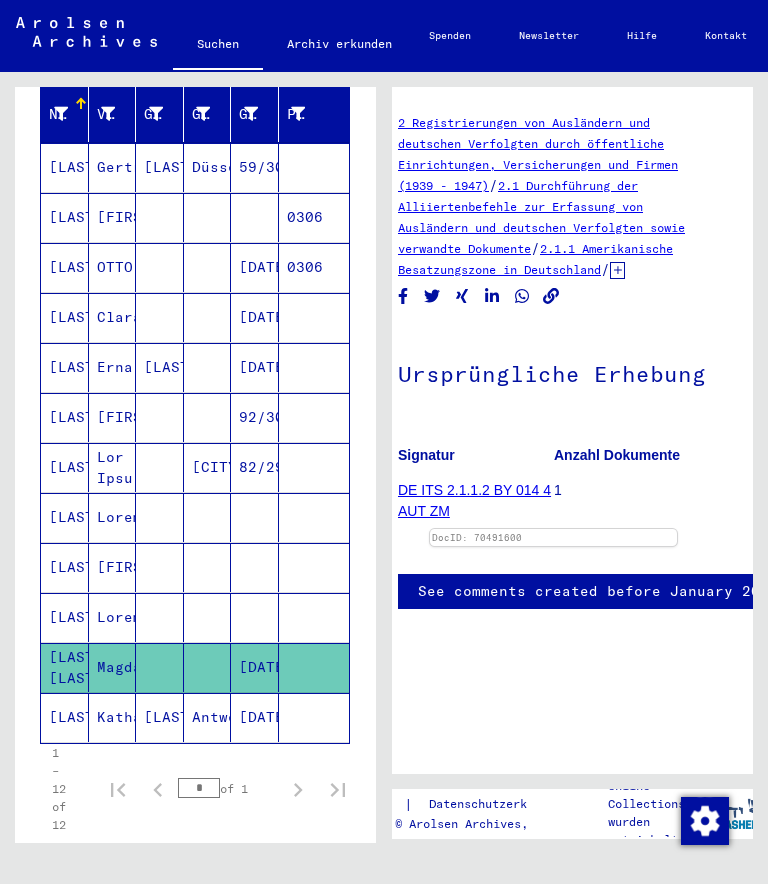 click at bounding box center [553, 529] 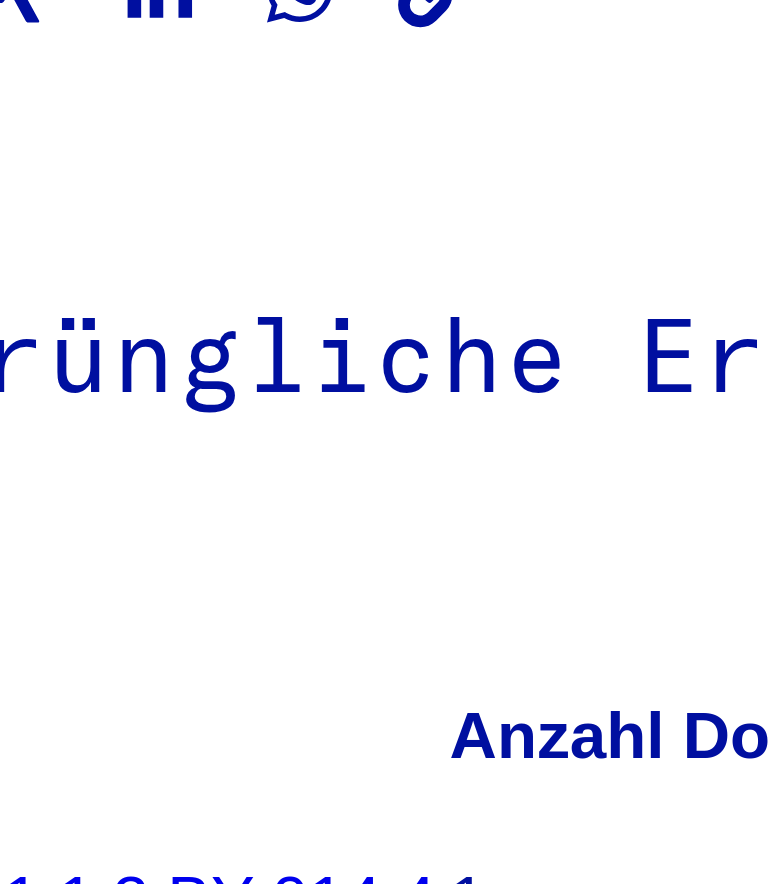 scroll, scrollTop: 422, scrollLeft: 39, axis: both 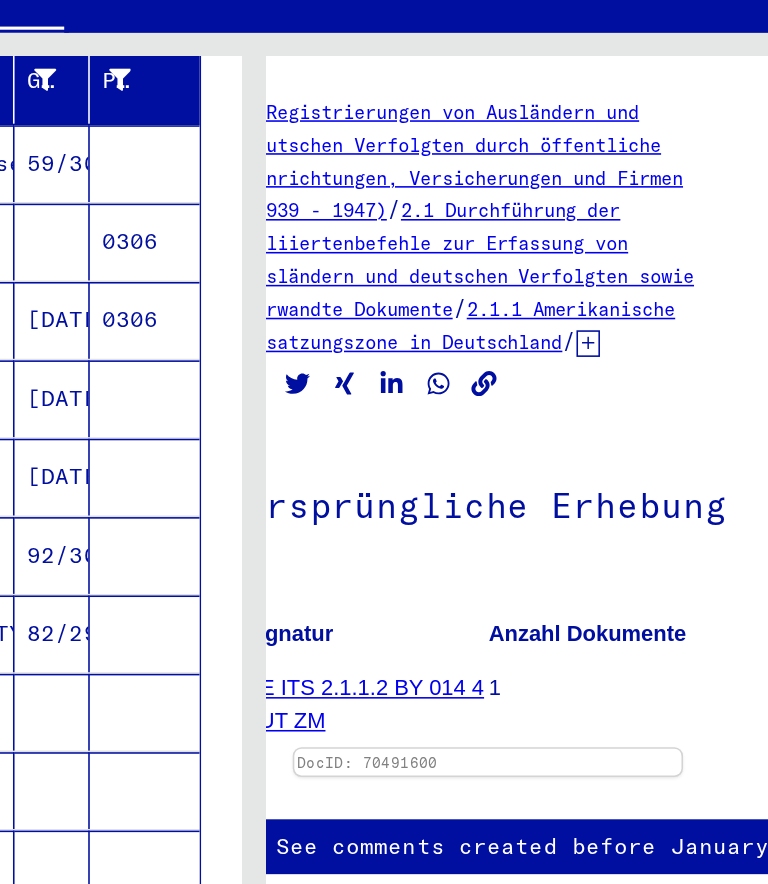 click at bounding box center [295, 155] 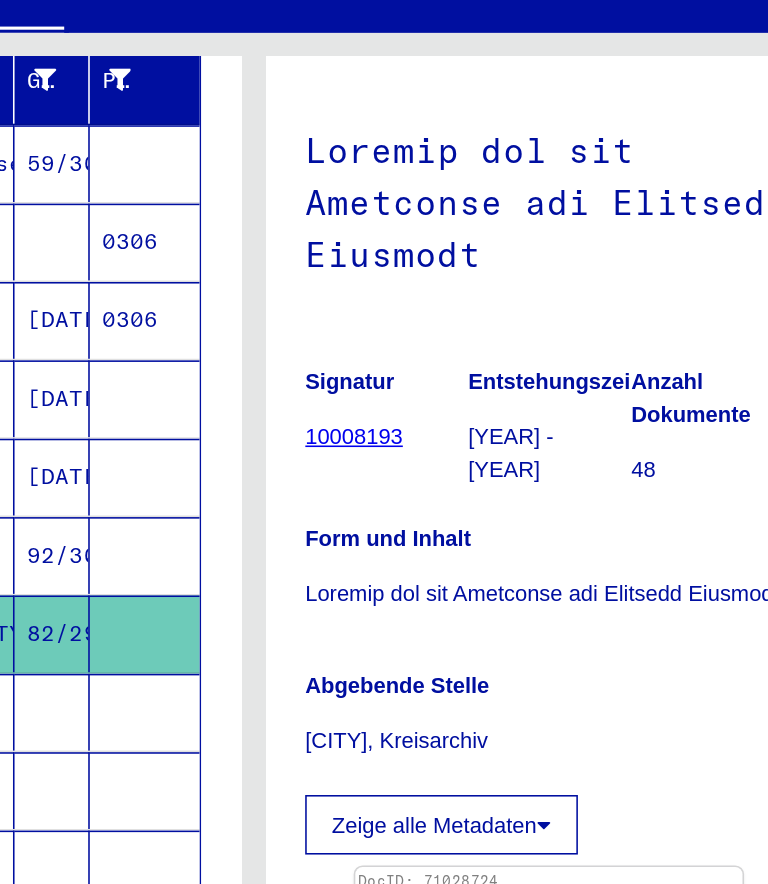scroll, scrollTop: 229, scrollLeft: 0, axis: vertical 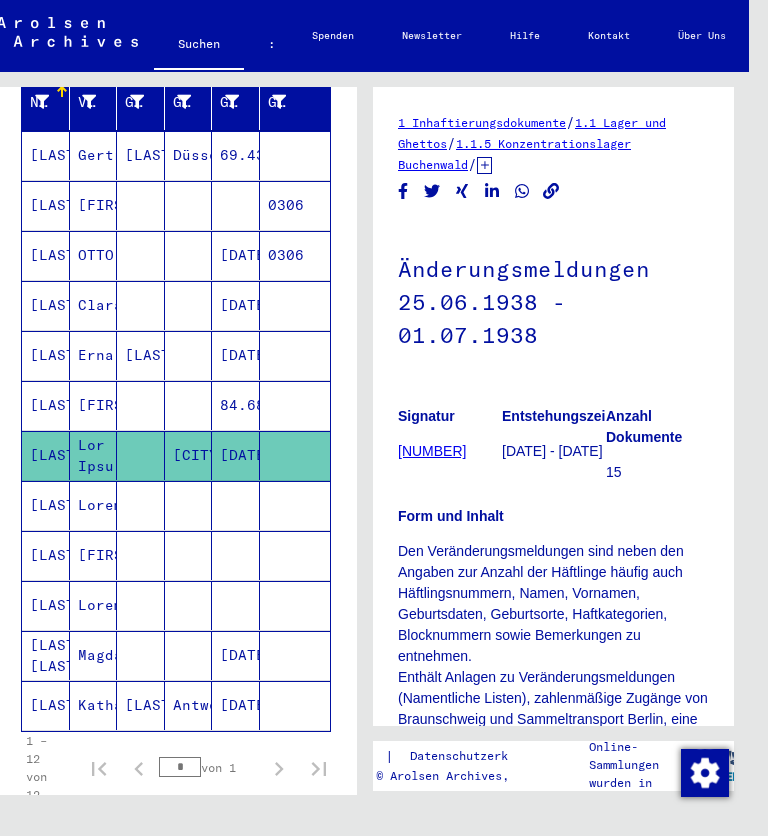 click on "[LAST] [LAST]" at bounding box center (57, 155) 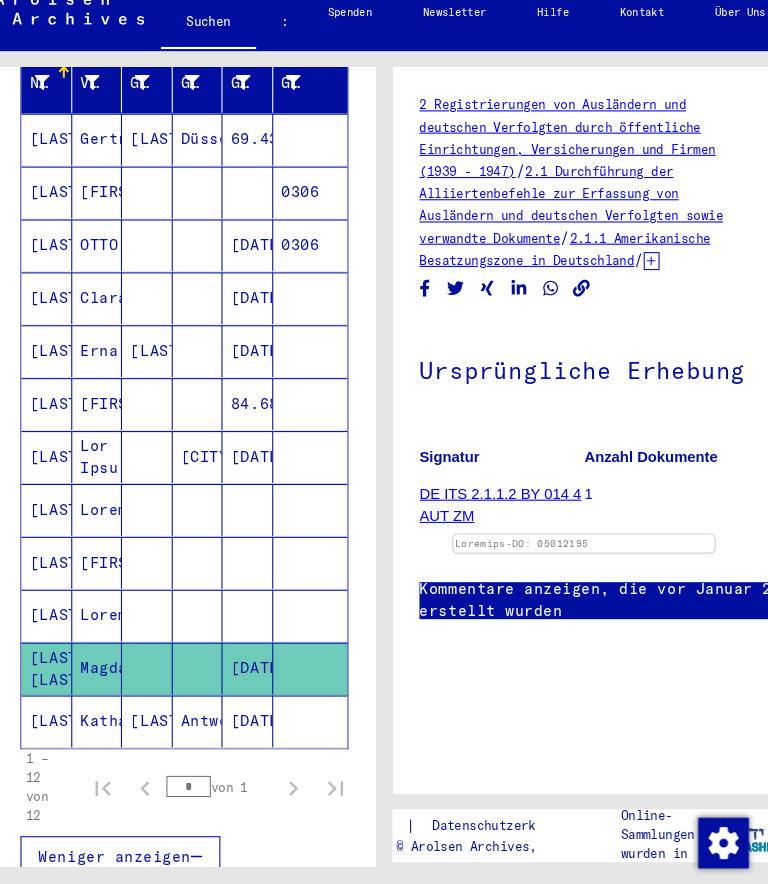 scroll, scrollTop: 0, scrollLeft: 0, axis: both 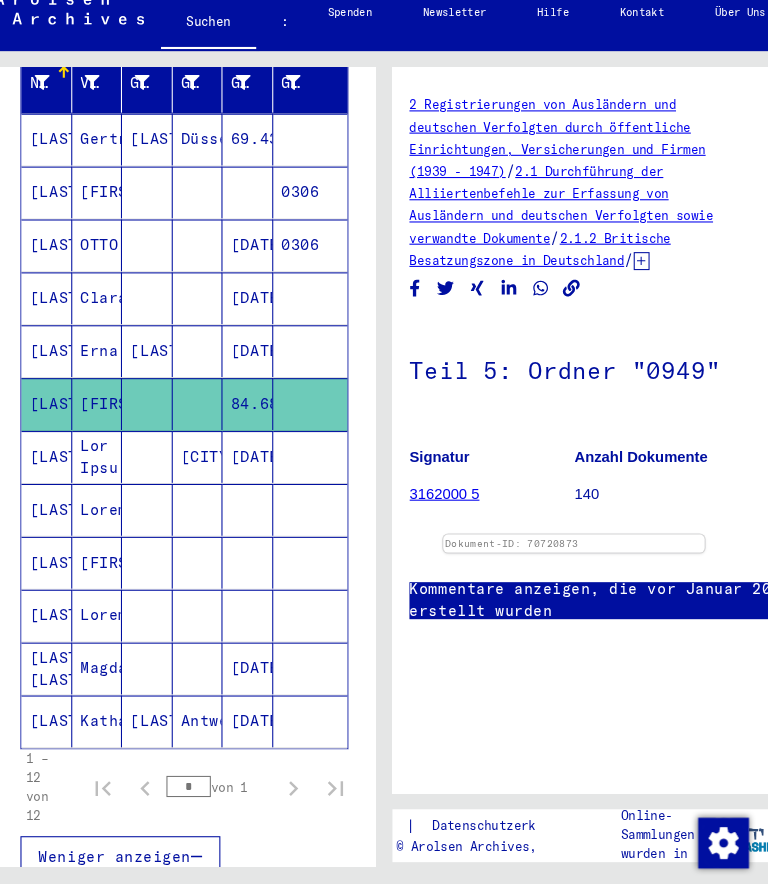 click on "[LAST]" at bounding box center (65, 155) 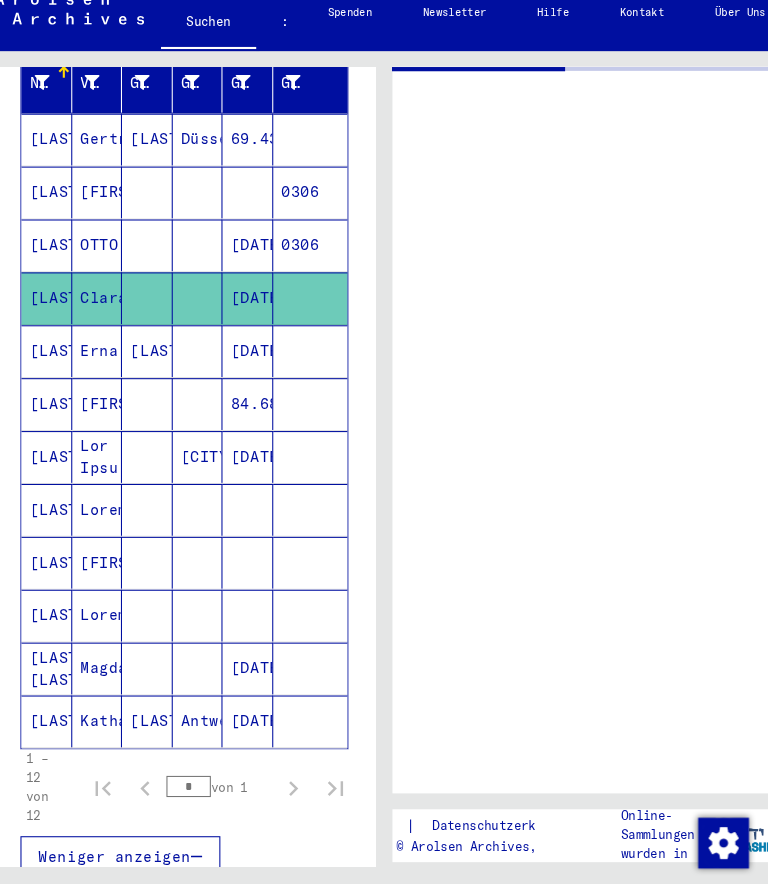 scroll, scrollTop: 0, scrollLeft: 0, axis: both 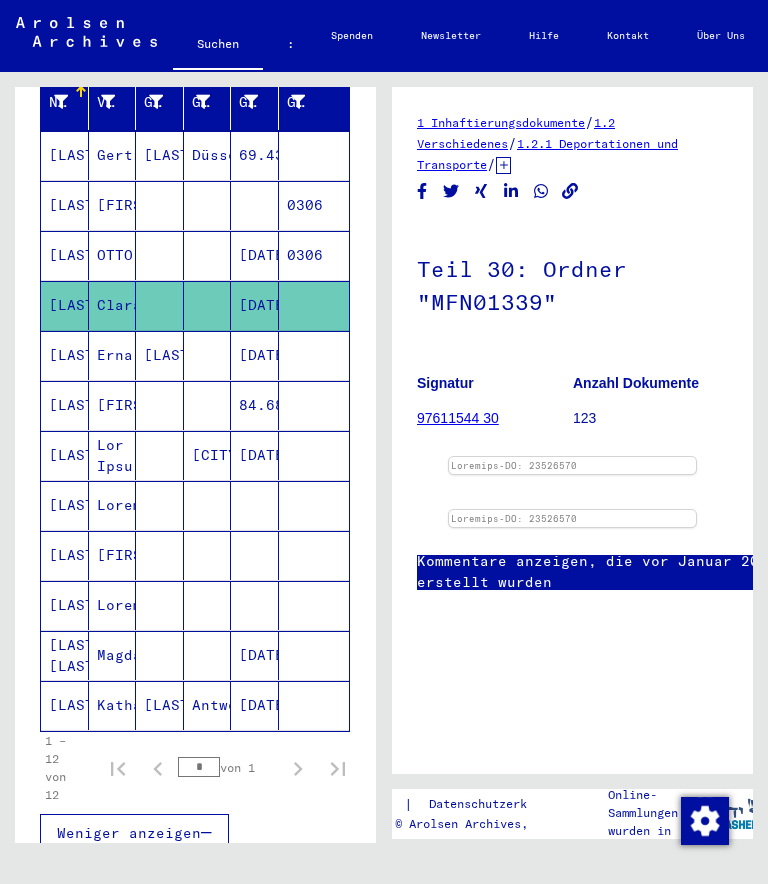 click on "[LAST]" at bounding box center (76, 155) 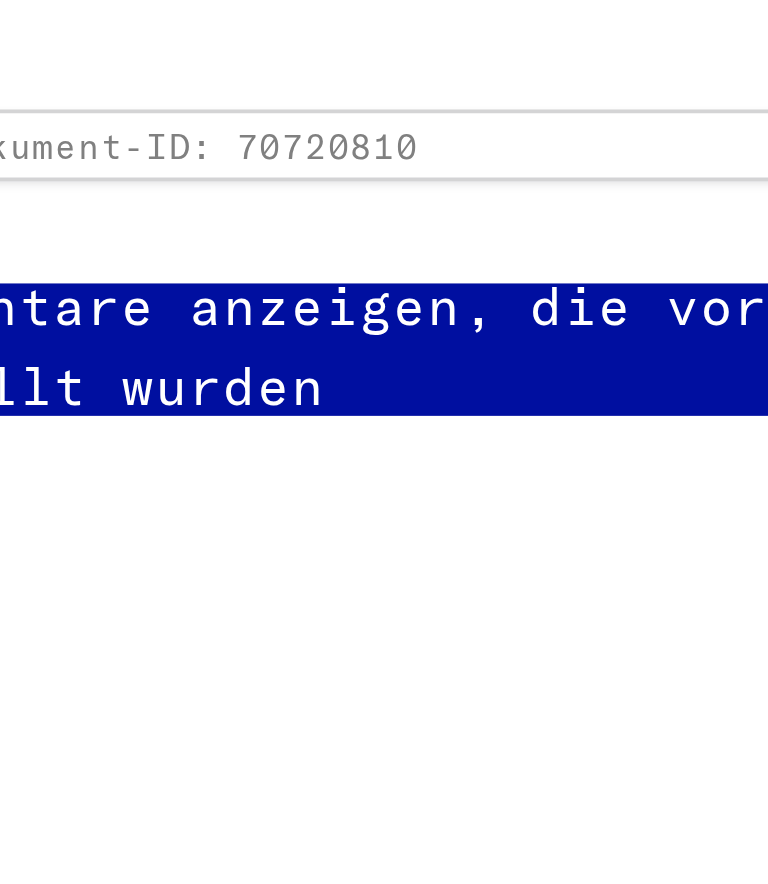scroll, scrollTop: 1, scrollLeft: 64, axis: both 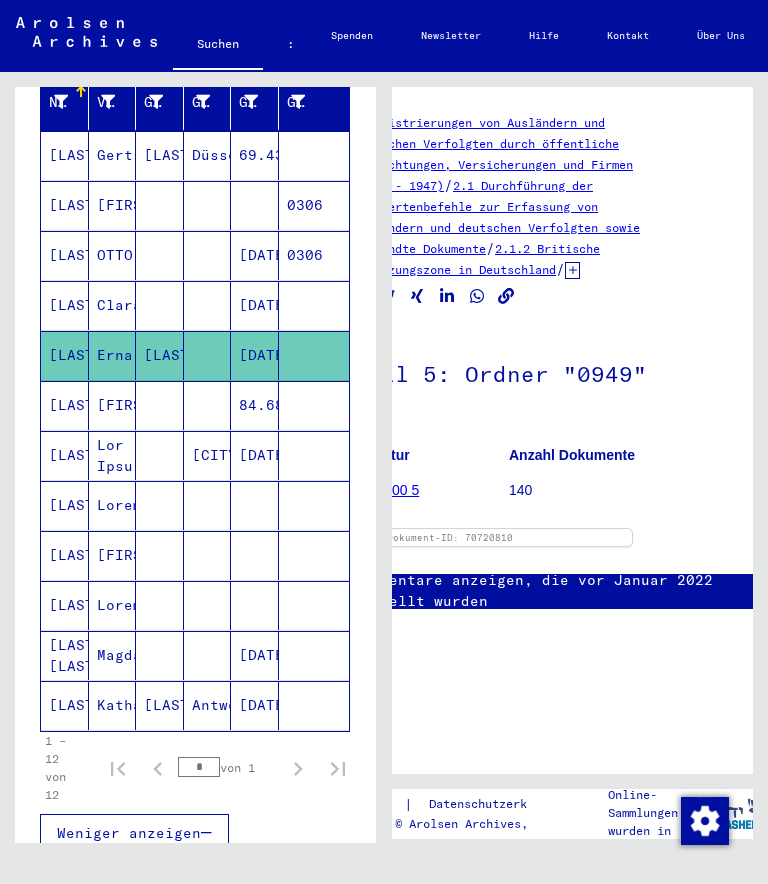 click on "[LAST]" at bounding box center [76, 155] 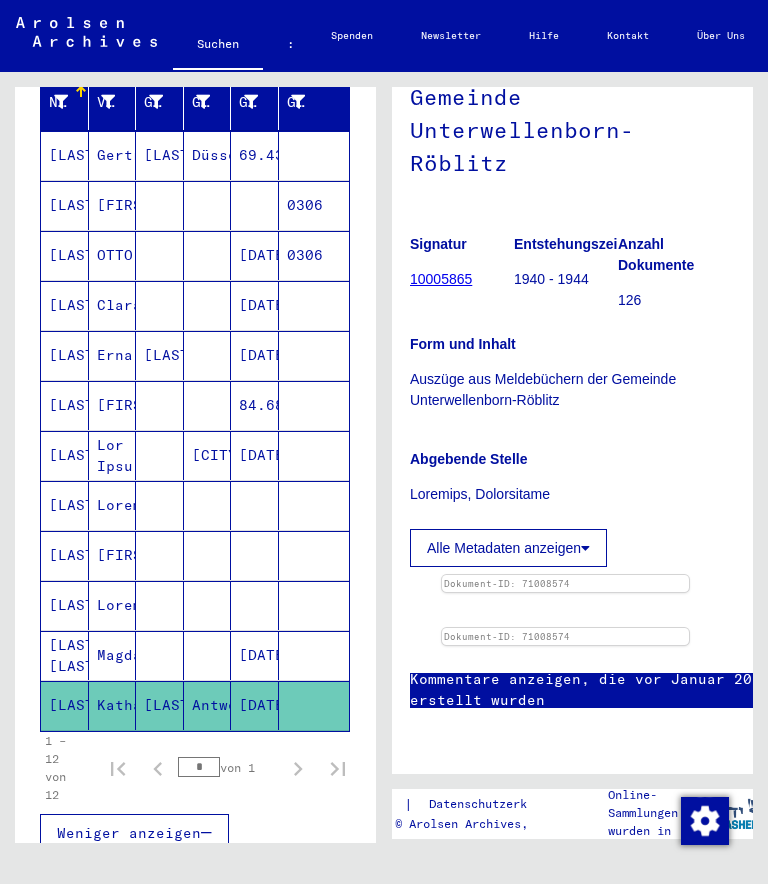 scroll, scrollTop: 571, scrollLeft: 7, axis: both 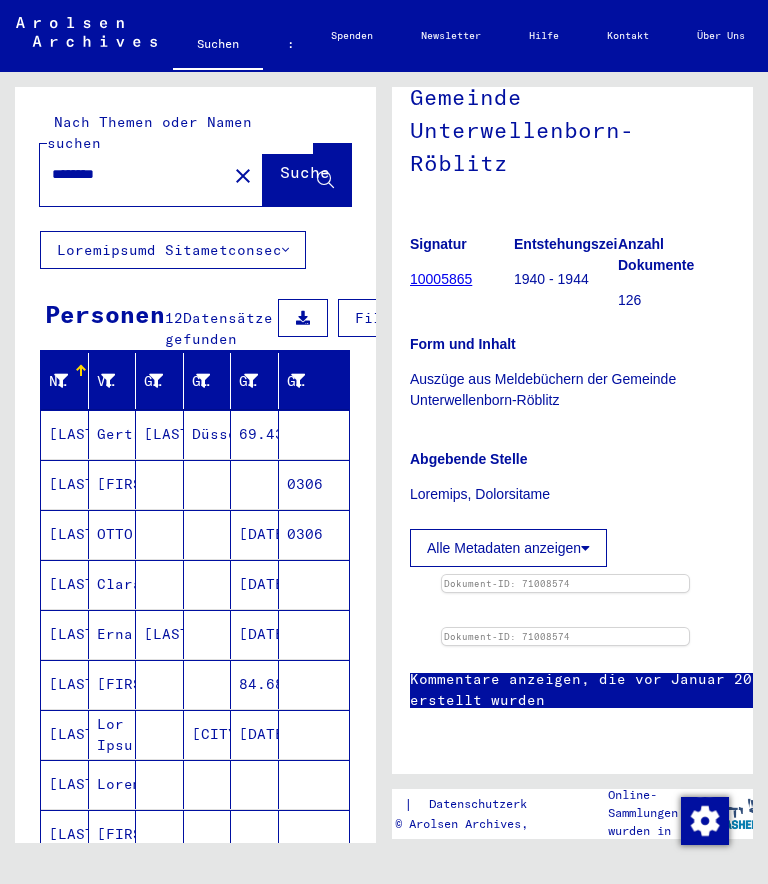 click on "close" at bounding box center [243, 176] 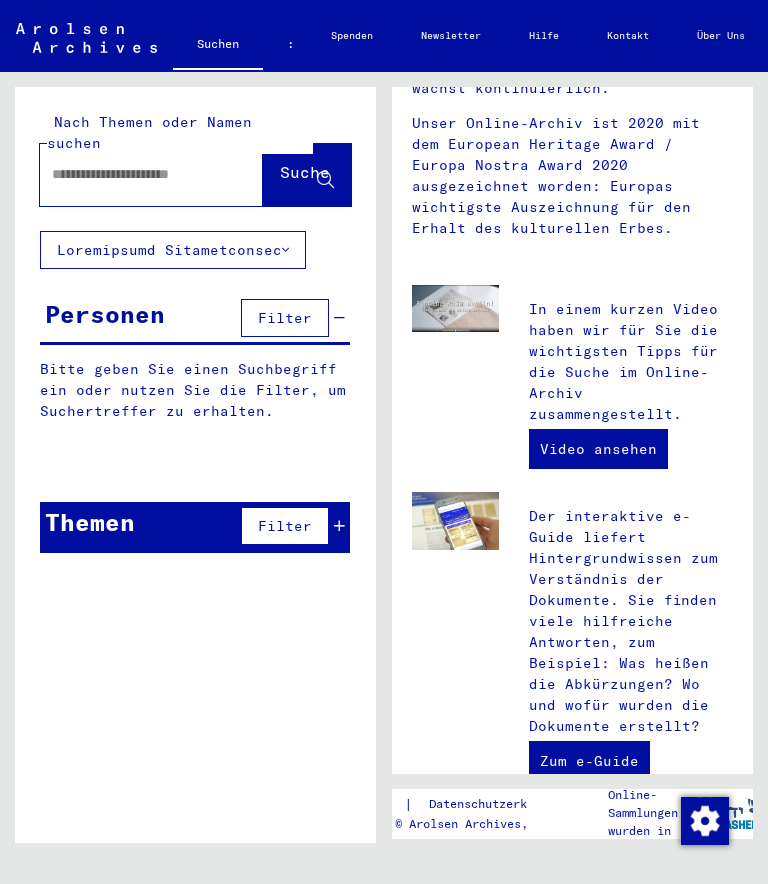scroll, scrollTop: 571, scrollLeft: 0, axis: vertical 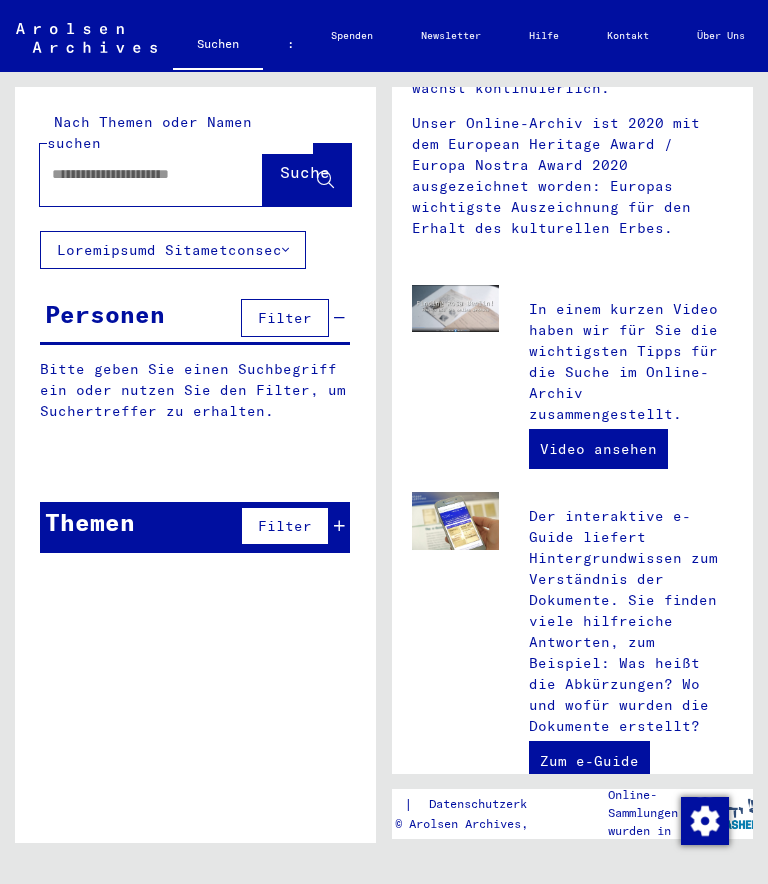 click at bounding box center (127, 174) 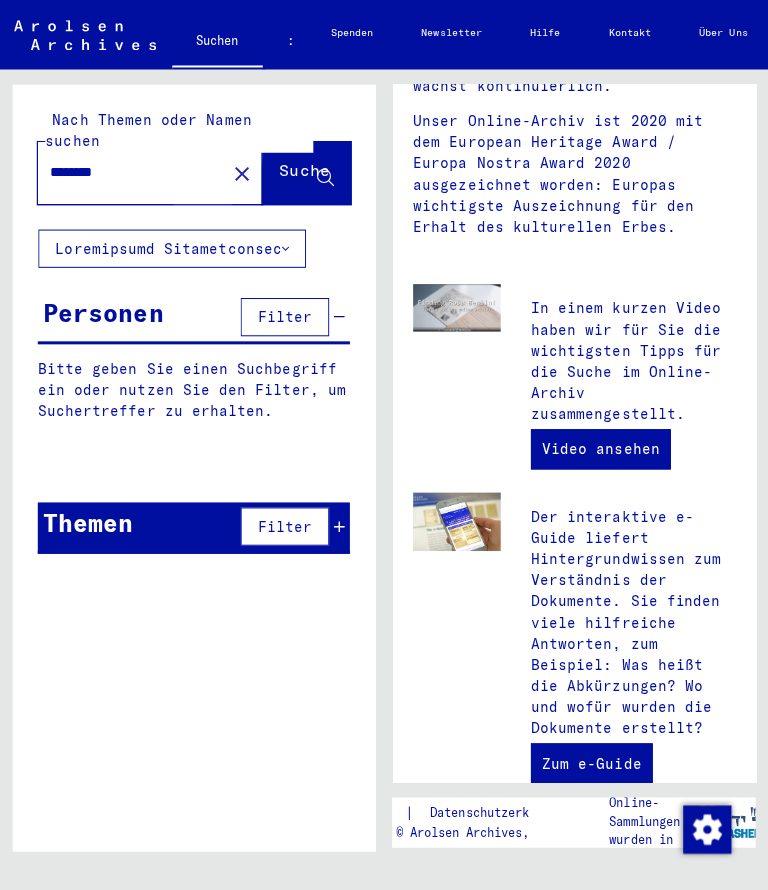 type on "********" 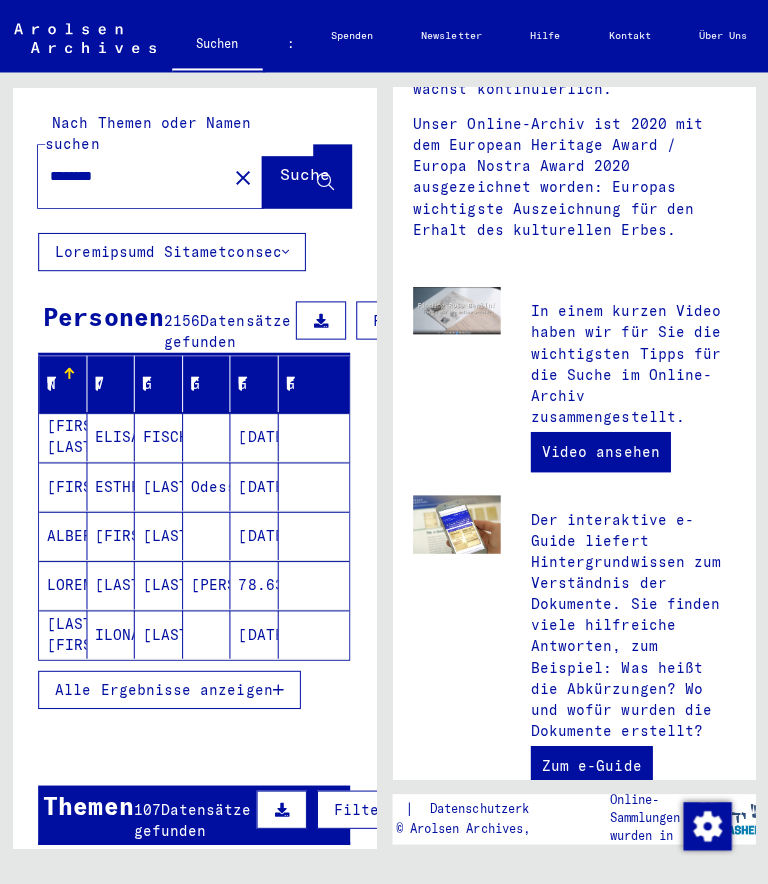 click on "Alle Ergebnisse anzeigen" at bounding box center (165, 685) 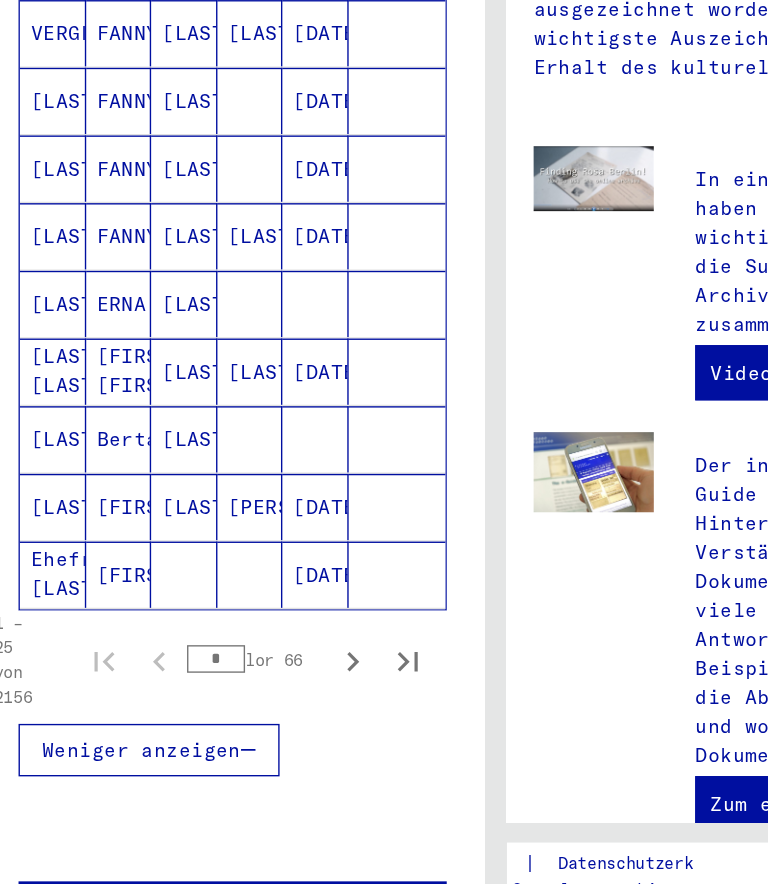 scroll, scrollTop: 1016, scrollLeft: 1, axis: both 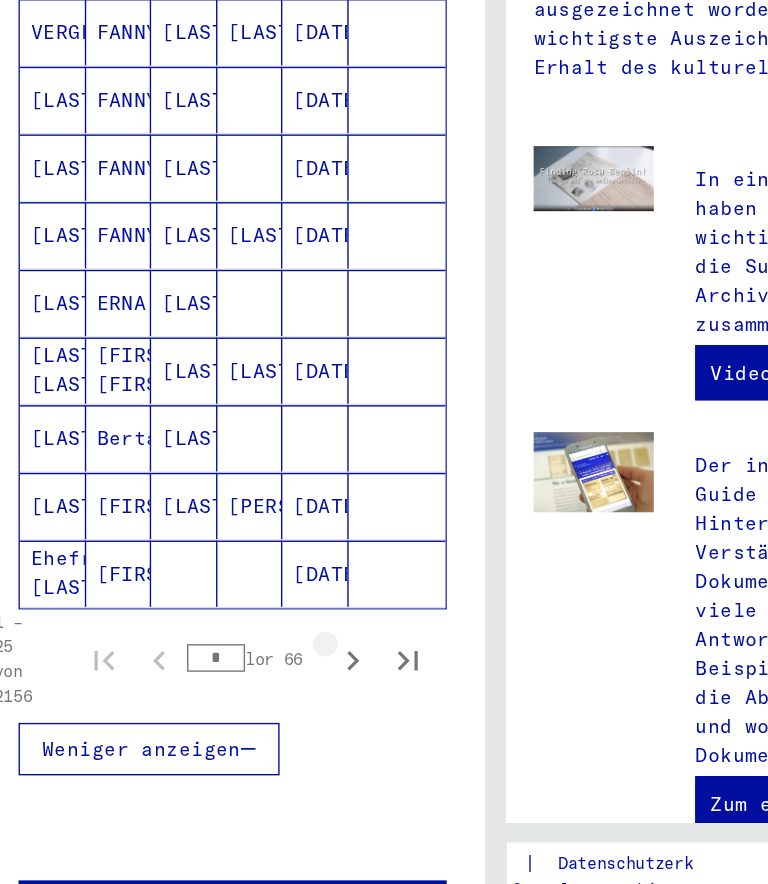 click at bounding box center (281, 657) 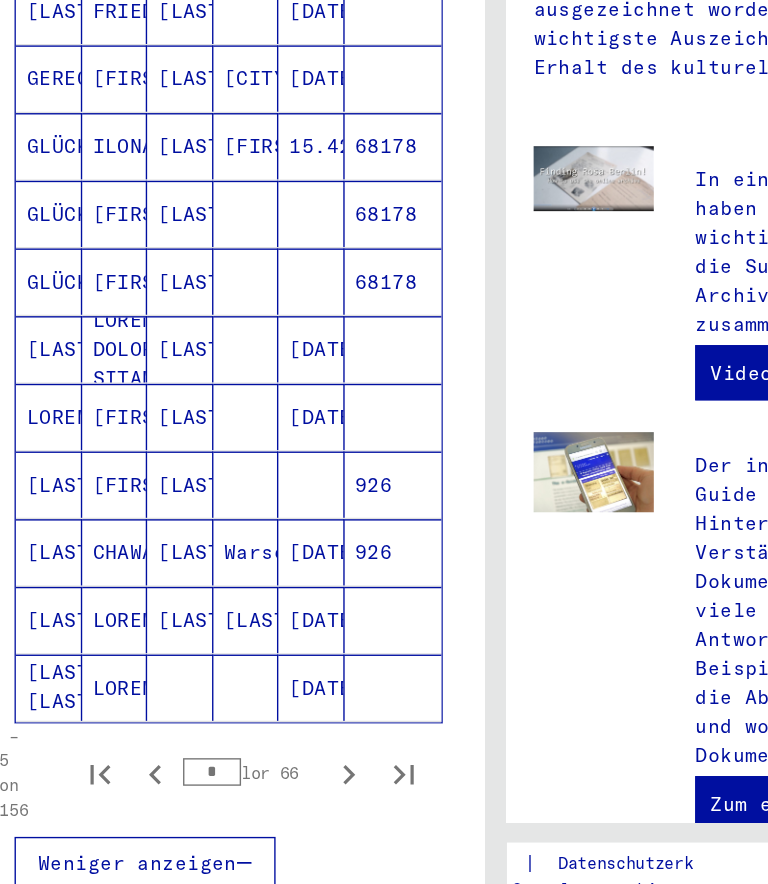 scroll, scrollTop: 934, scrollLeft: 4, axis: both 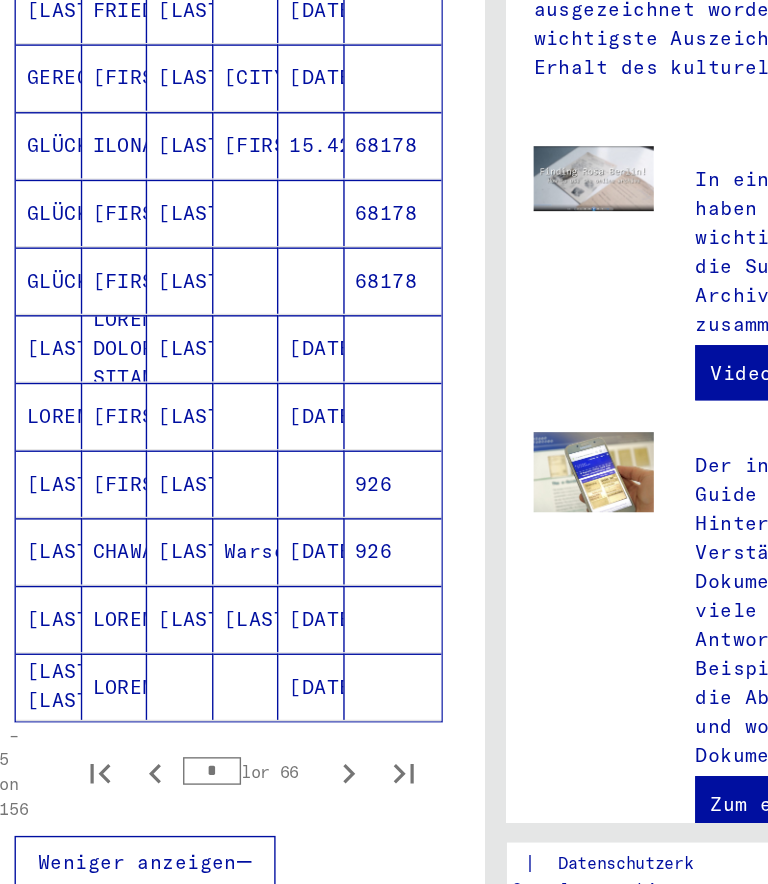 click at bounding box center [278, 739] 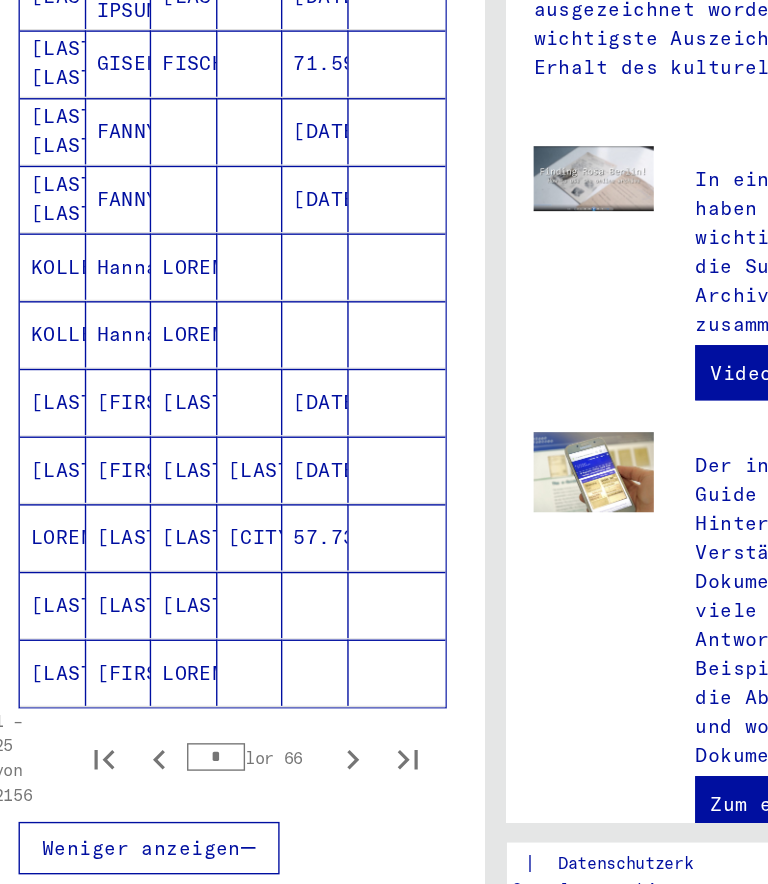 scroll, scrollTop: 947, scrollLeft: 1, axis: both 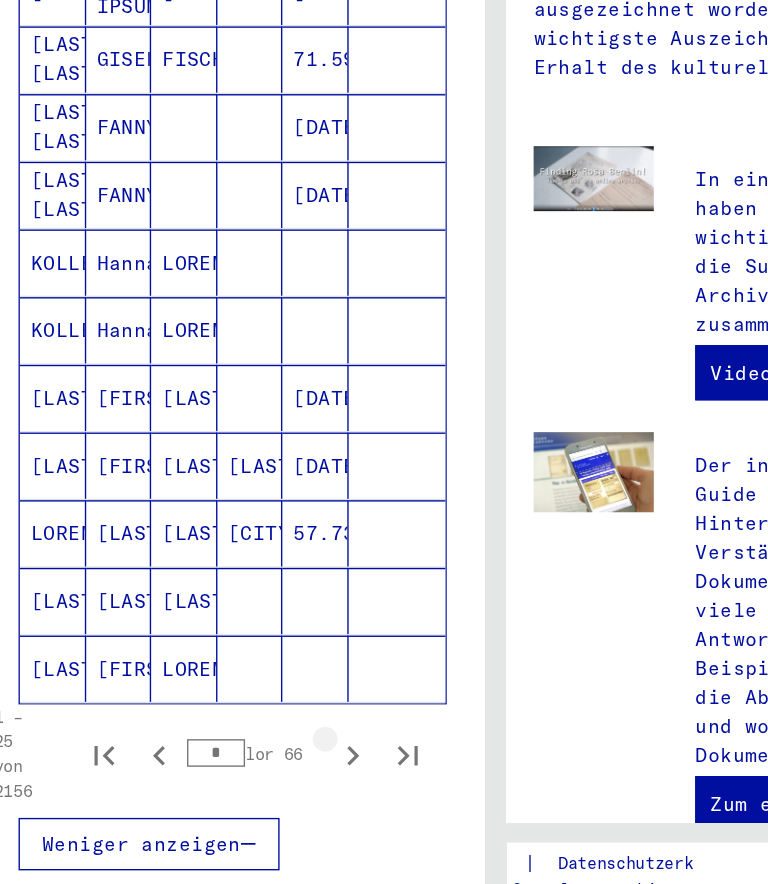 click at bounding box center [281, 726] 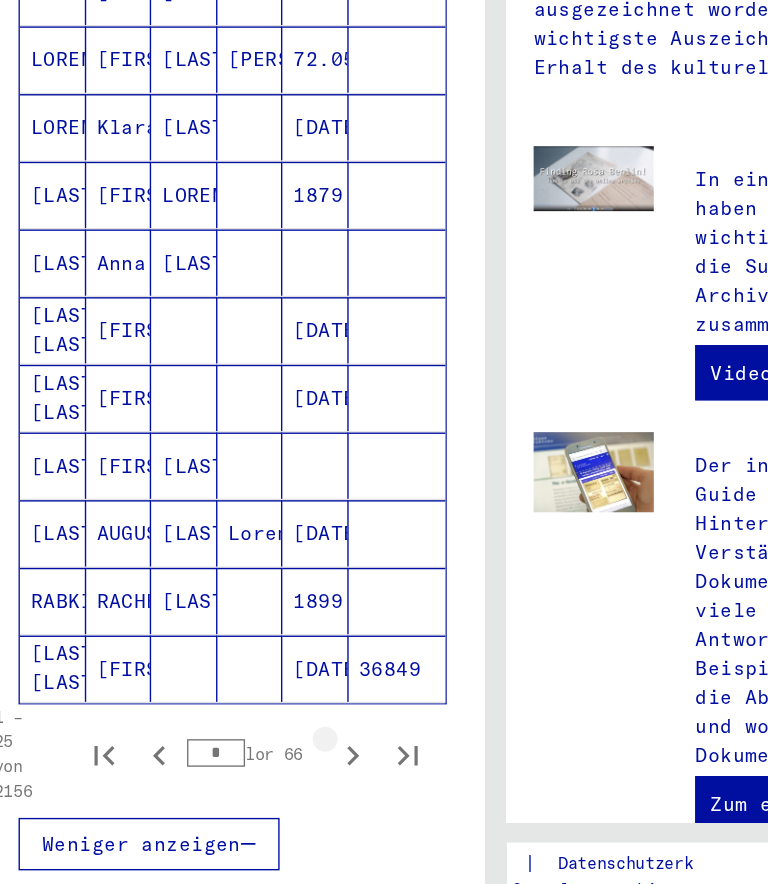 click at bounding box center [281, 726] 